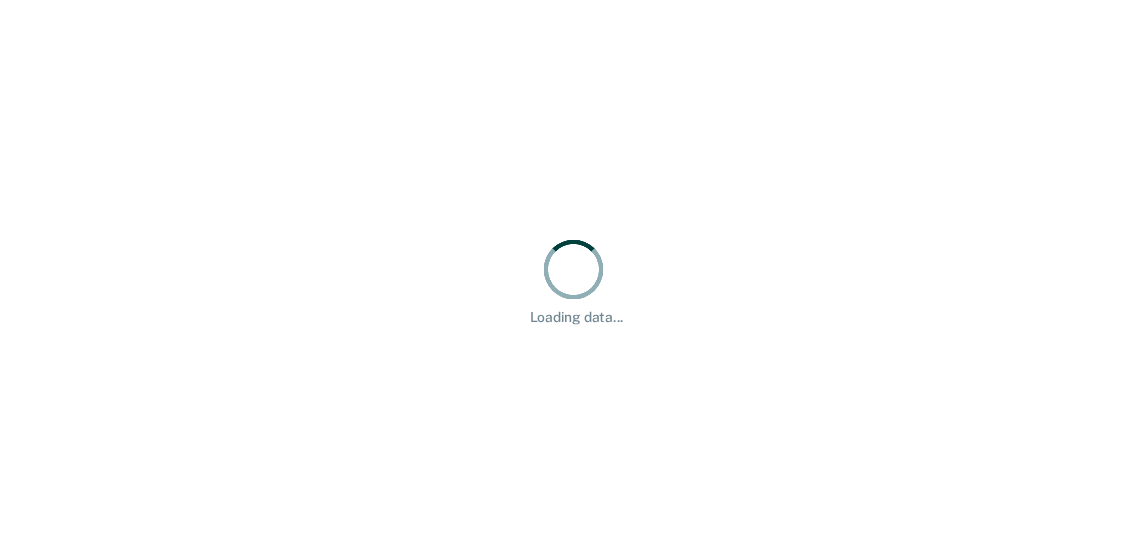 scroll, scrollTop: 0, scrollLeft: 0, axis: both 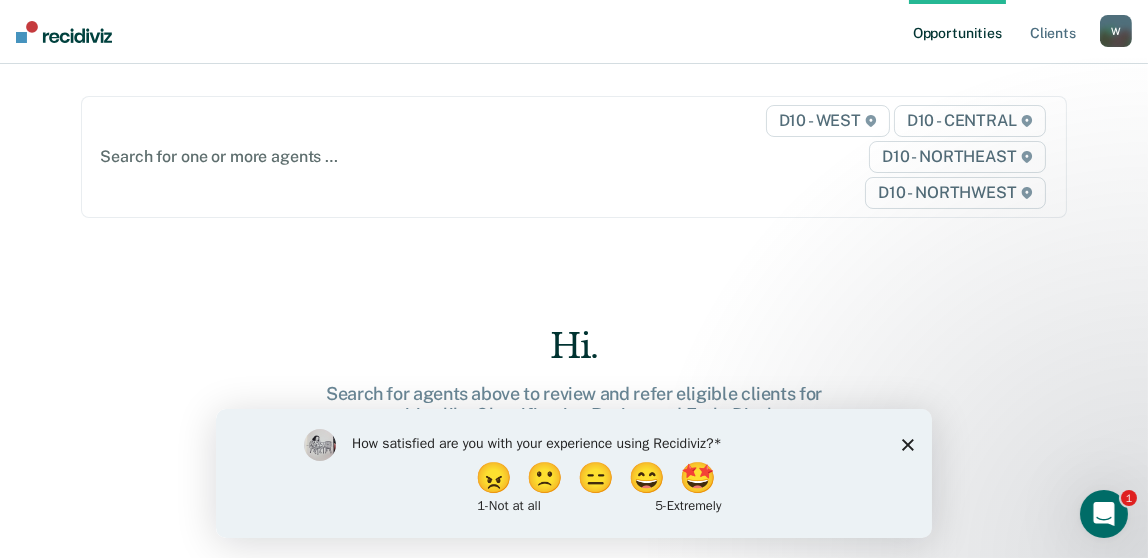click 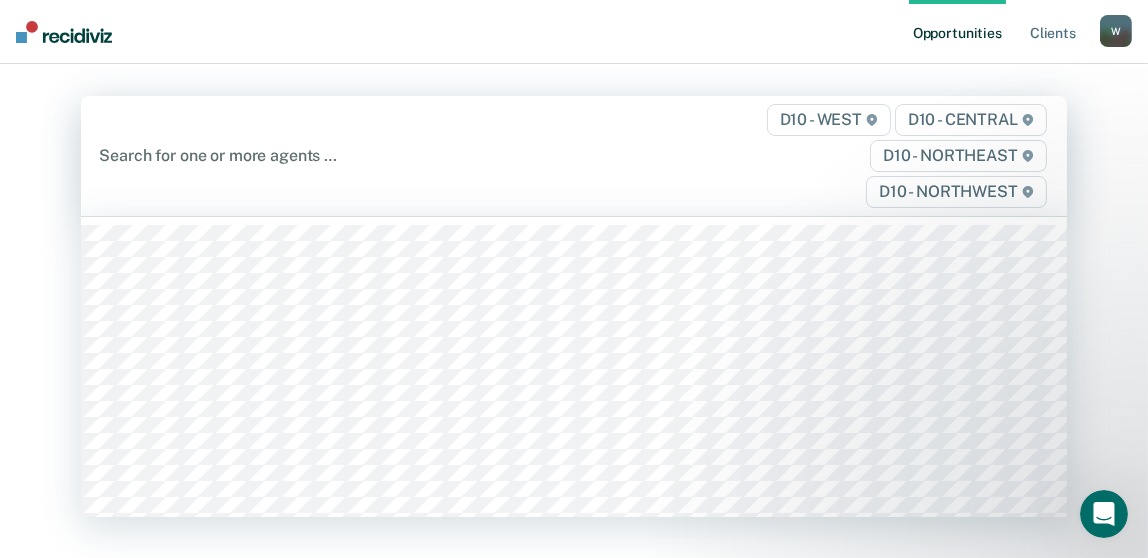 click at bounding box center (430, 155) 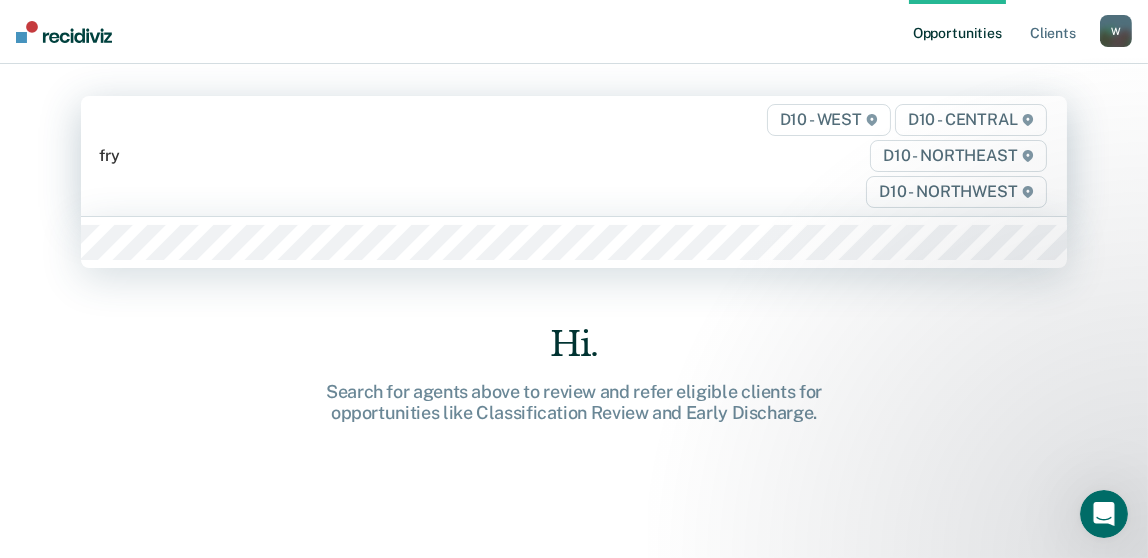 type on "frye" 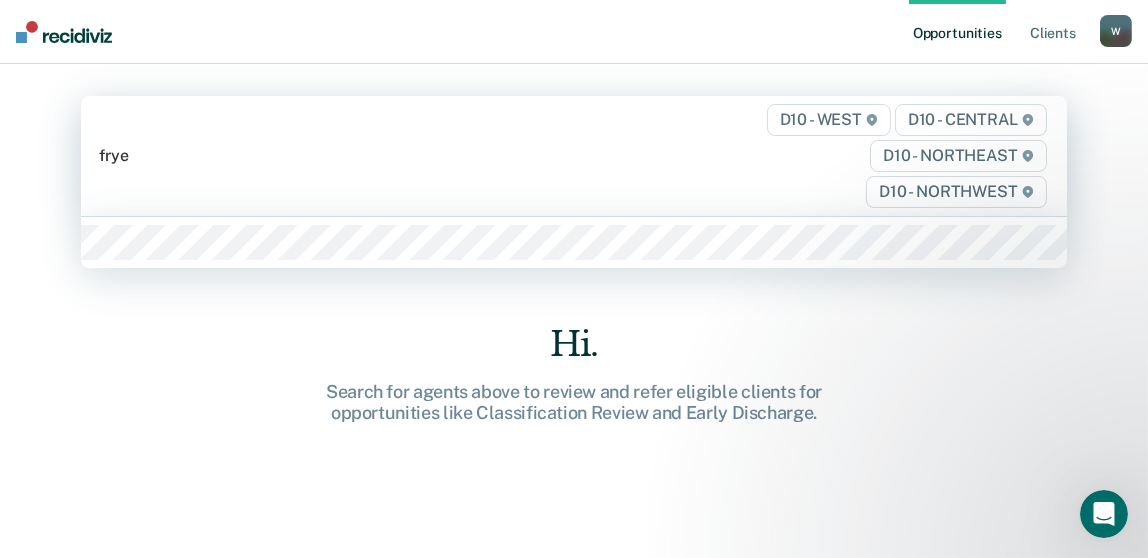 type 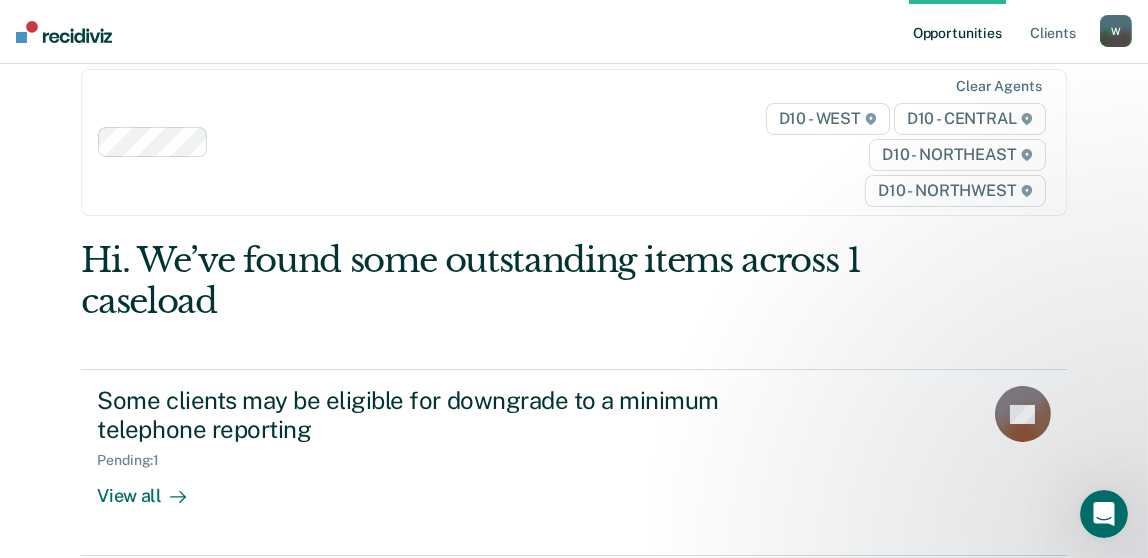 scroll, scrollTop: 42, scrollLeft: 0, axis: vertical 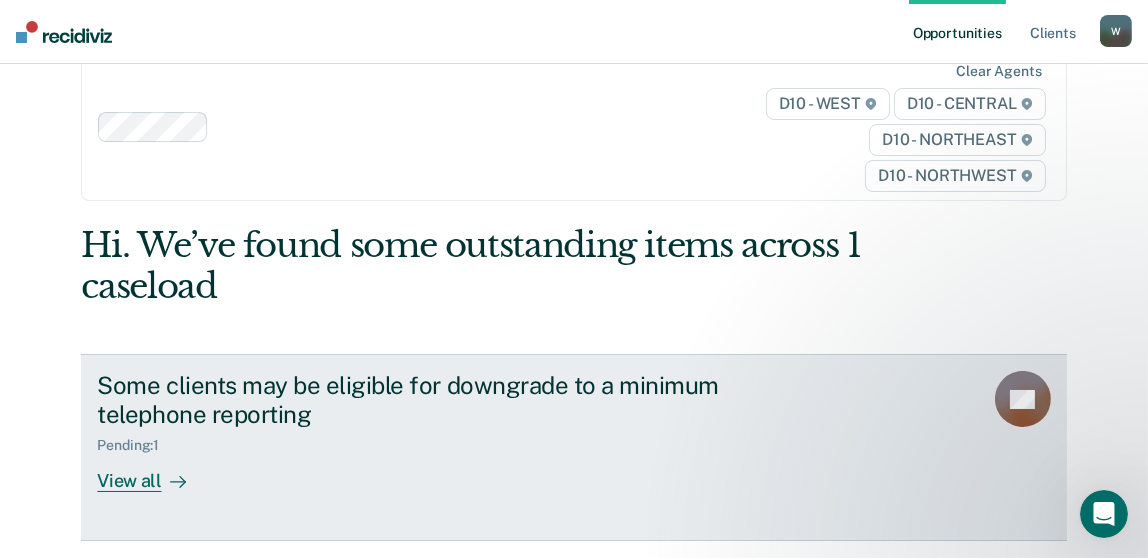 click on "View all" at bounding box center [153, 473] 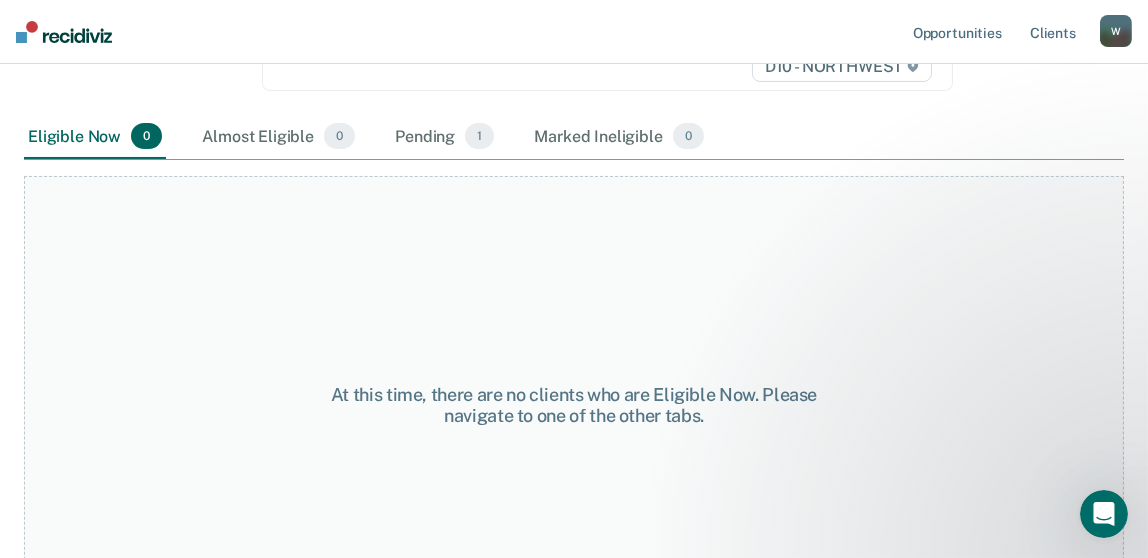 scroll, scrollTop: 369, scrollLeft: 0, axis: vertical 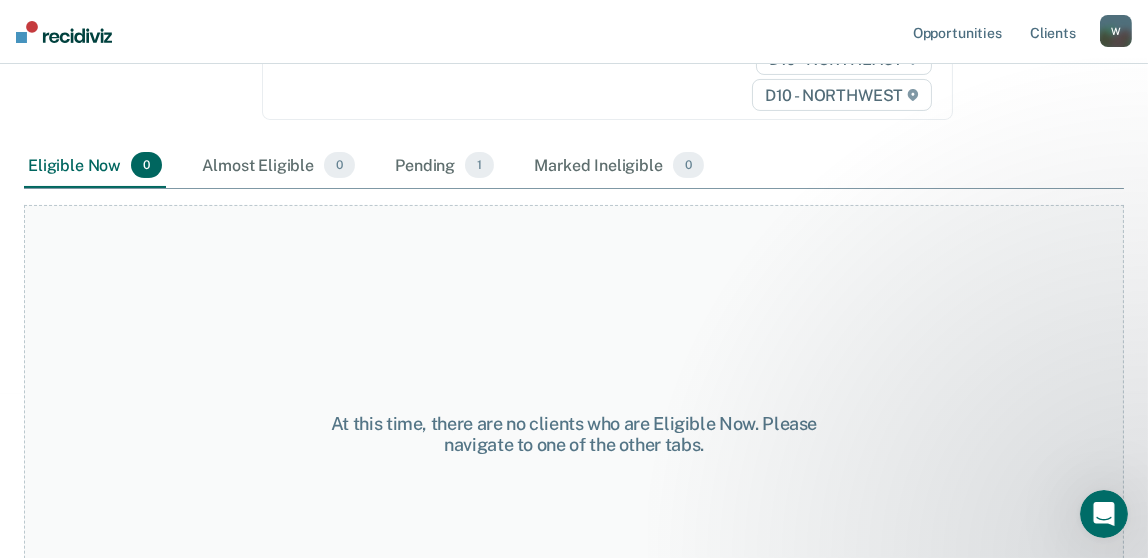 click on "Eligible Now 0" at bounding box center (95, 166) 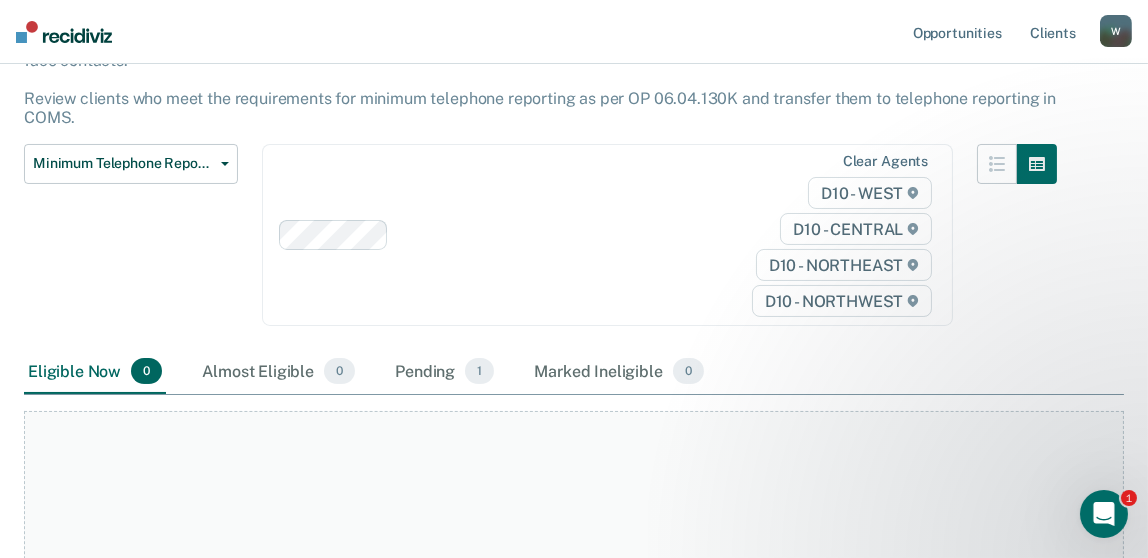scroll, scrollTop: 200, scrollLeft: 0, axis: vertical 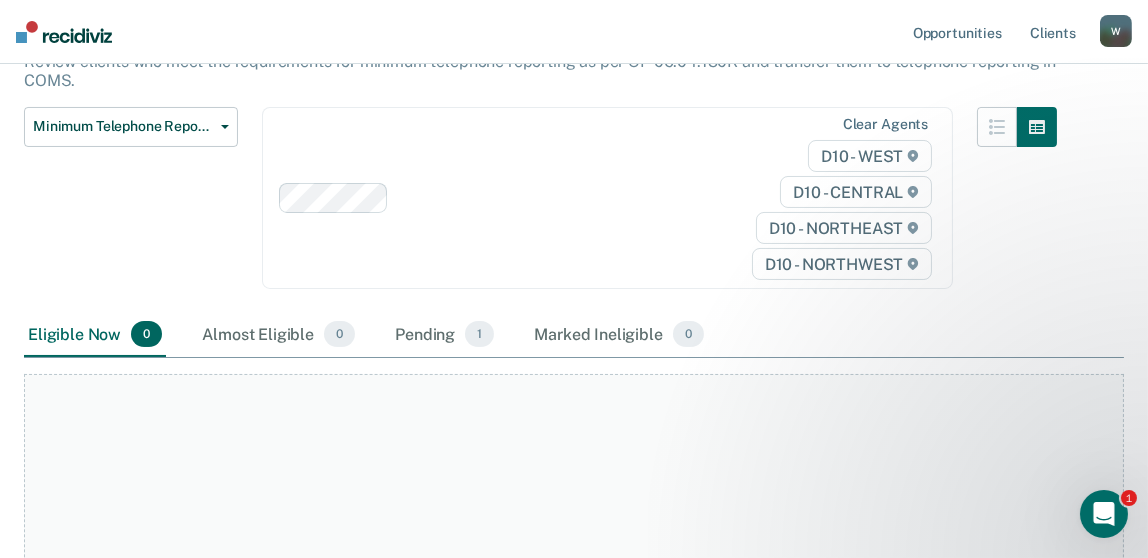 click 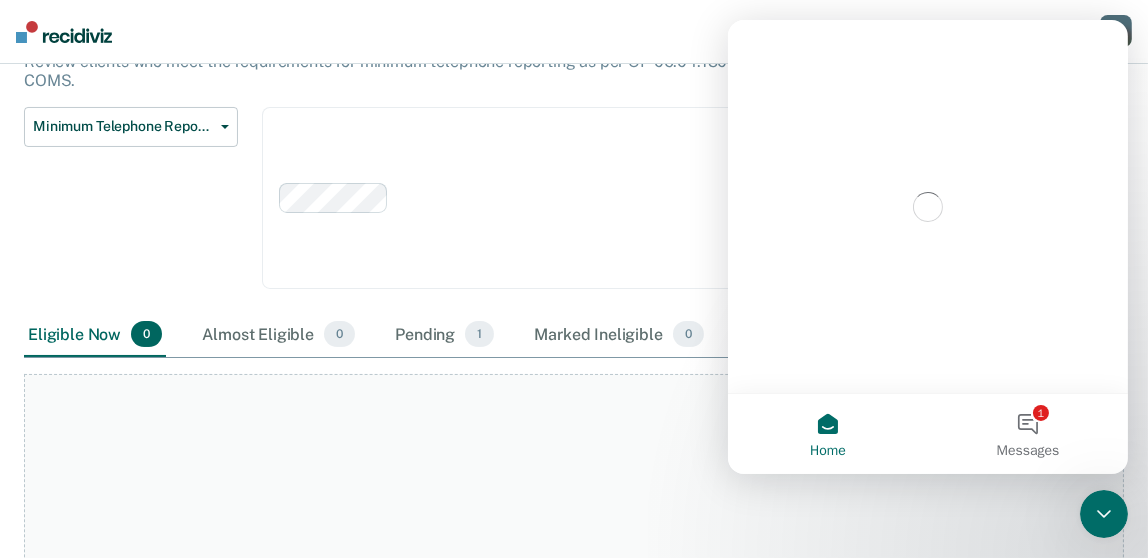 scroll, scrollTop: 0, scrollLeft: 0, axis: both 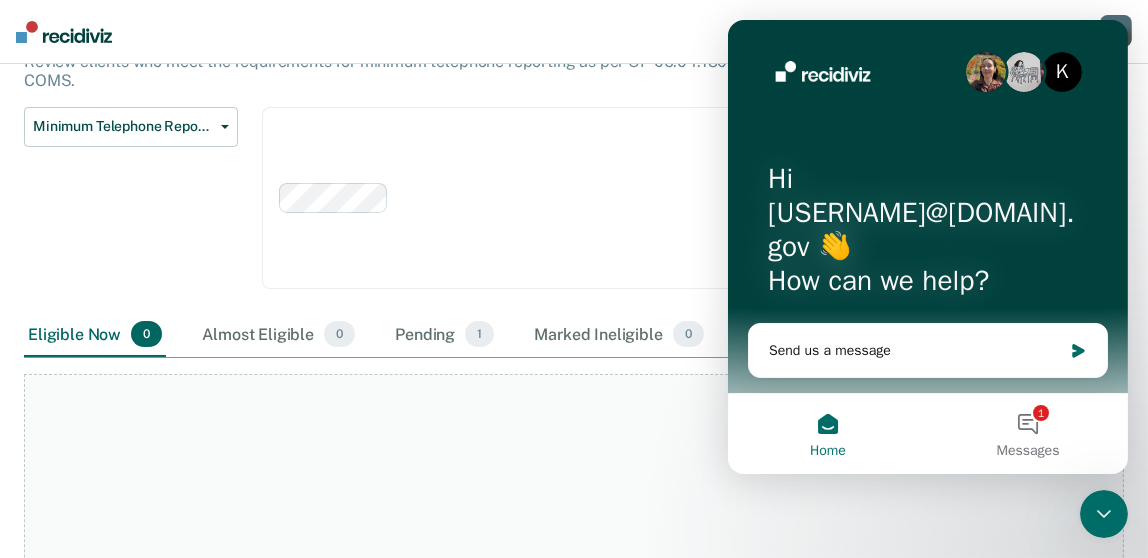 click on "At this time, there are no clients who are Eligible Now. Please navigate to one of the other tabs." at bounding box center [574, 603] 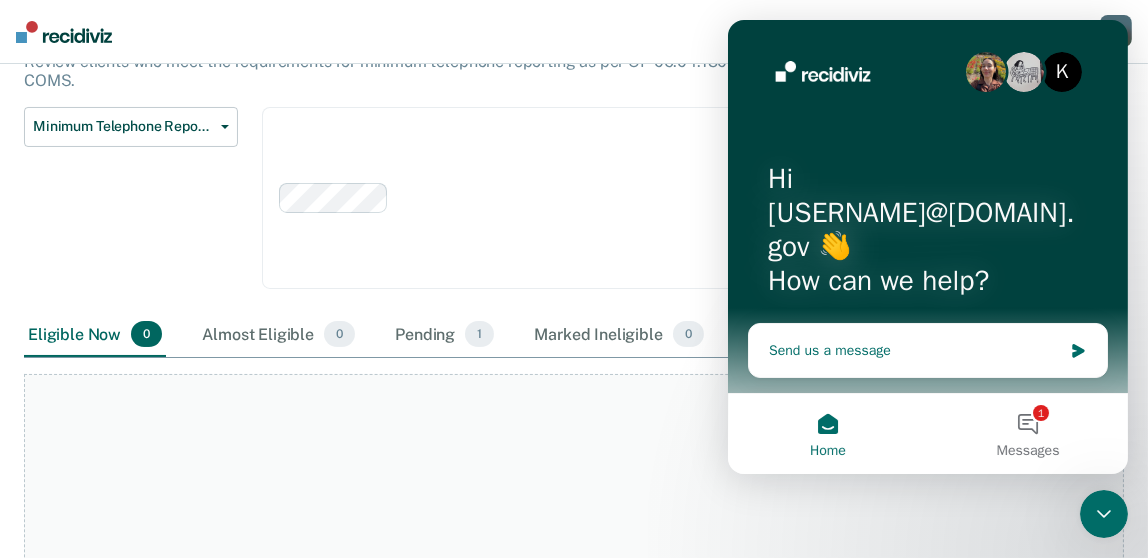 click on "Send us a message" at bounding box center (914, 350) 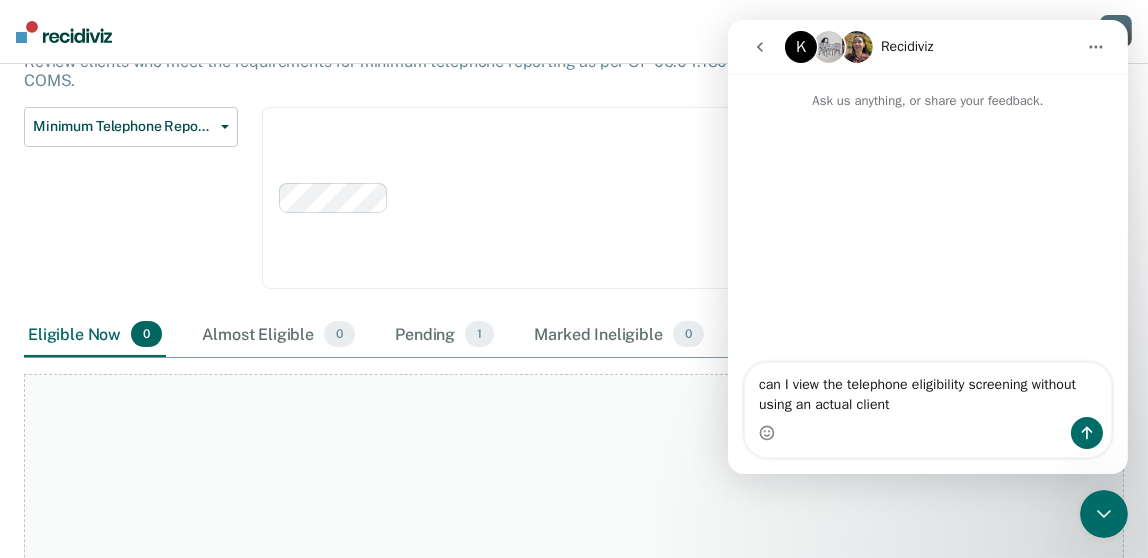 type on "can I view the telephone eligibility screening without using an actual client?" 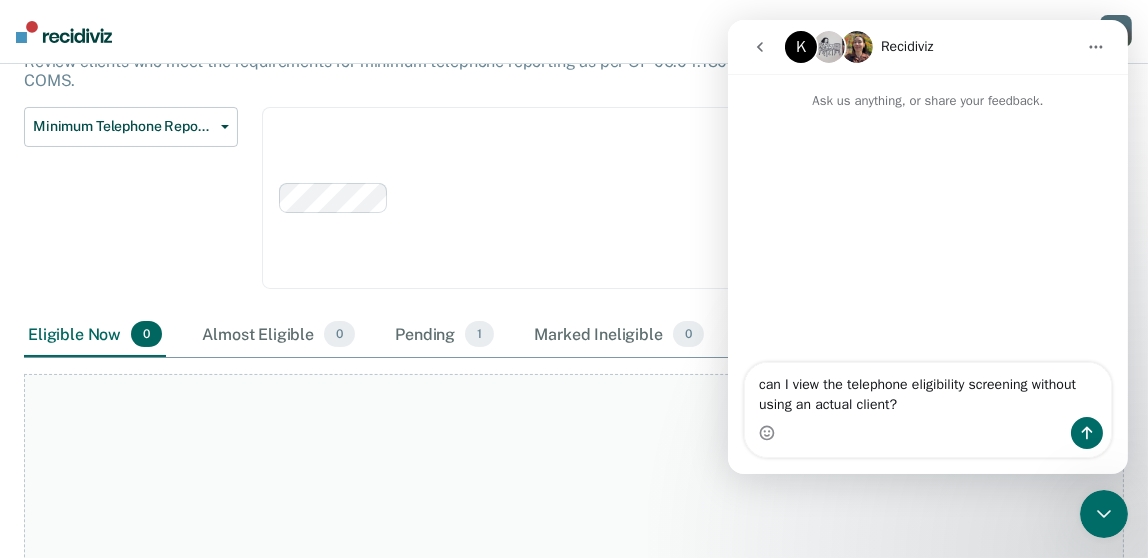 type 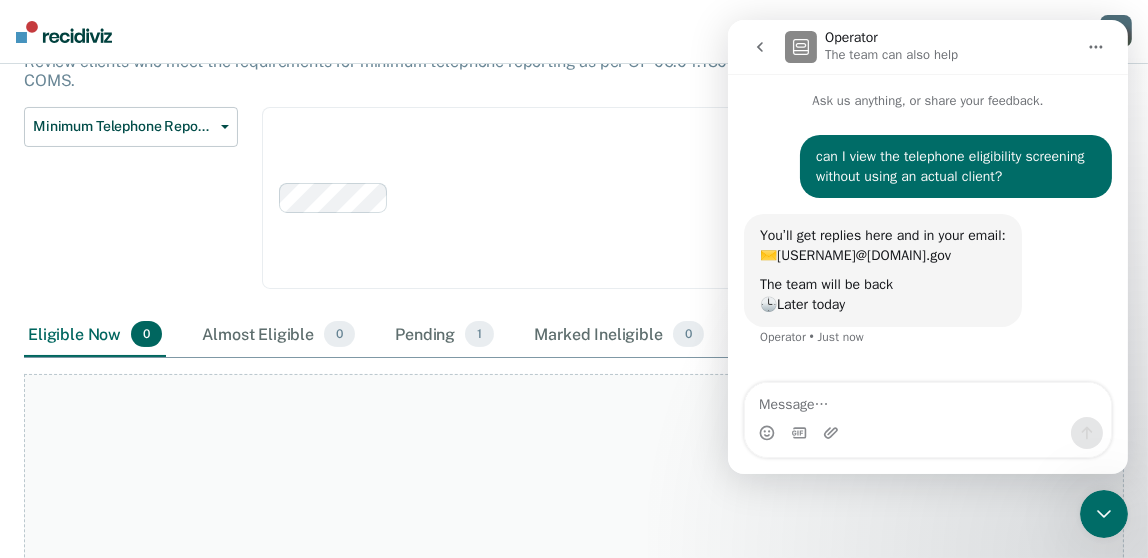 click 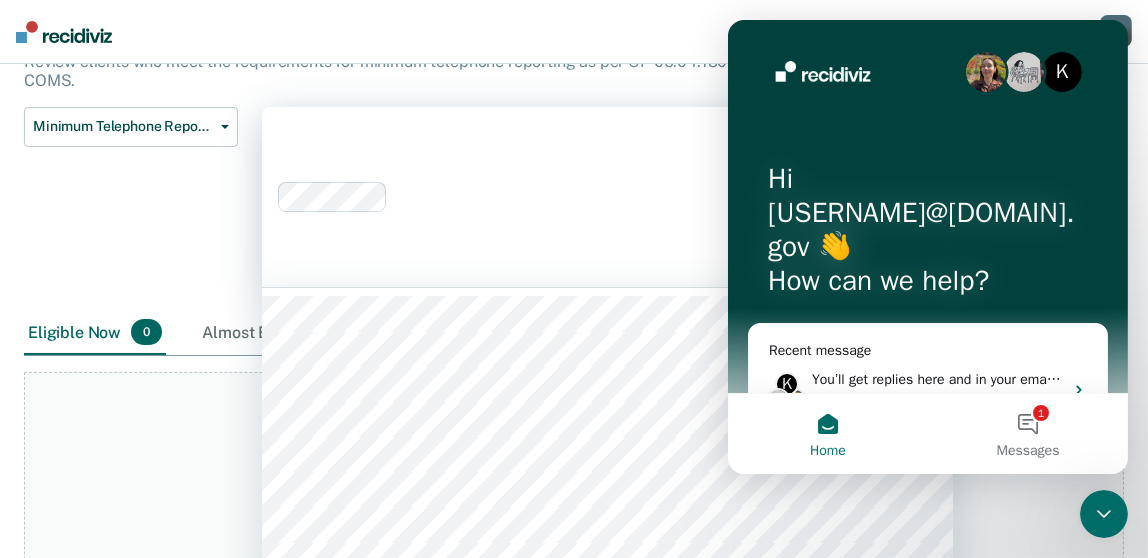 scroll, scrollTop: 230, scrollLeft: 0, axis: vertical 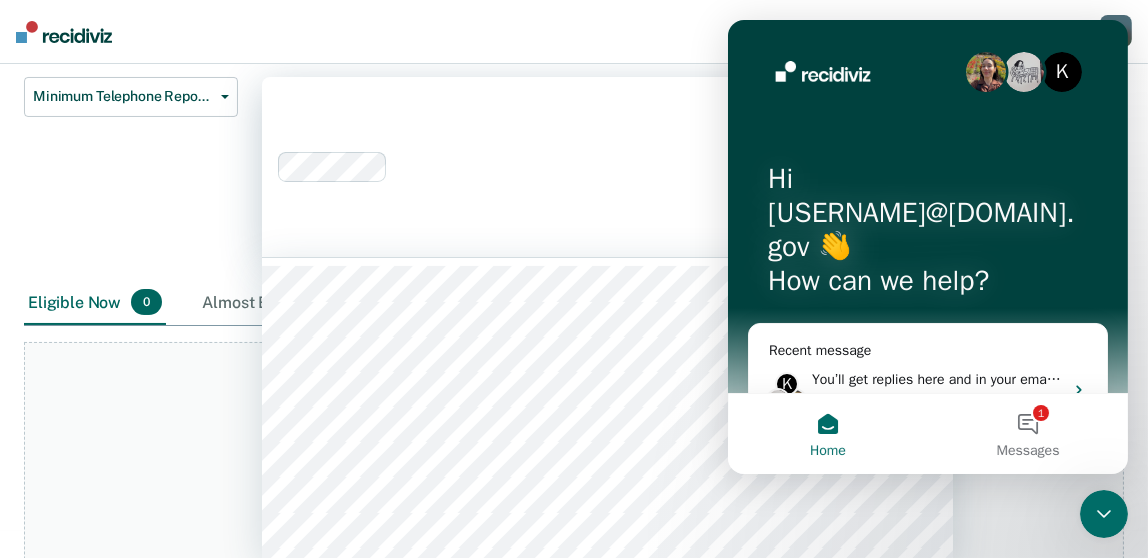 click on "Clear   agents D10 - WEST   D10 - CENTRAL   D10 - NORTHEAST   D10 - NORTHWEST" at bounding box center [607, 167] 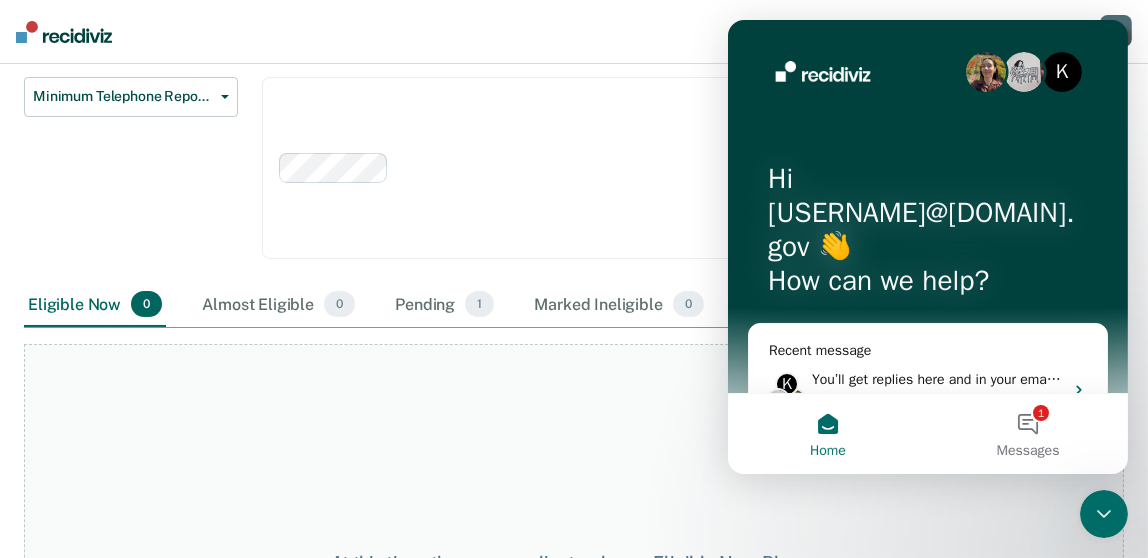 click on "At this time, there are no clients who are Eligible Now. Please navigate to one of the other tabs." at bounding box center [574, 573] 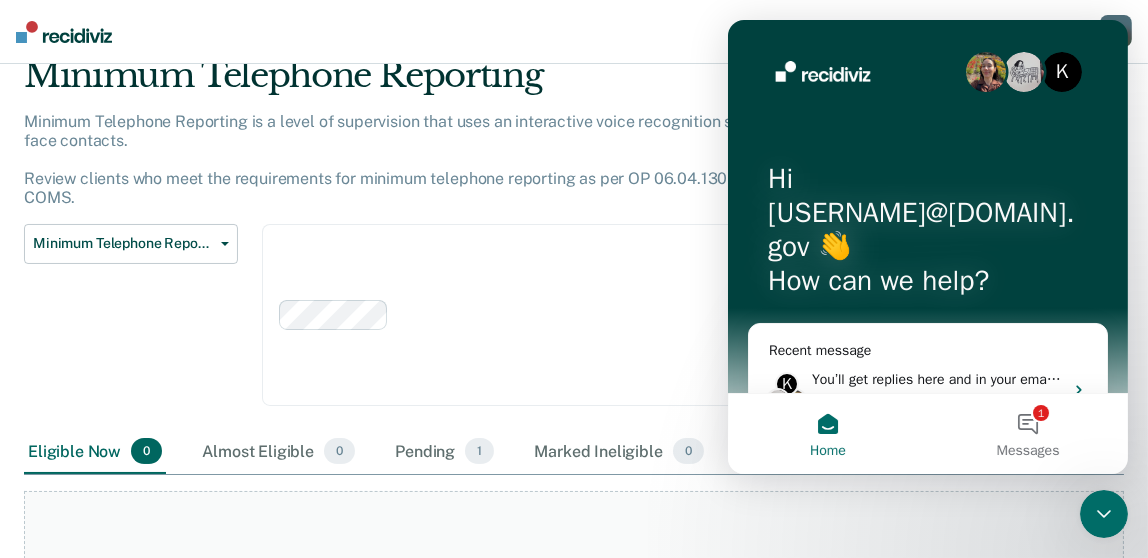 scroll, scrollTop: 70, scrollLeft: 0, axis: vertical 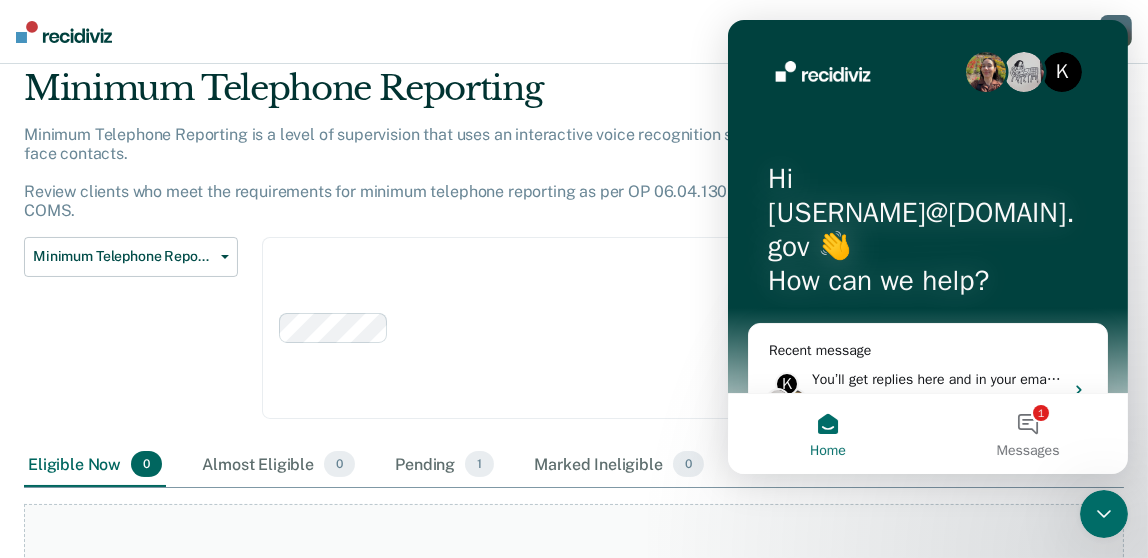 click on "Home" at bounding box center [827, 434] 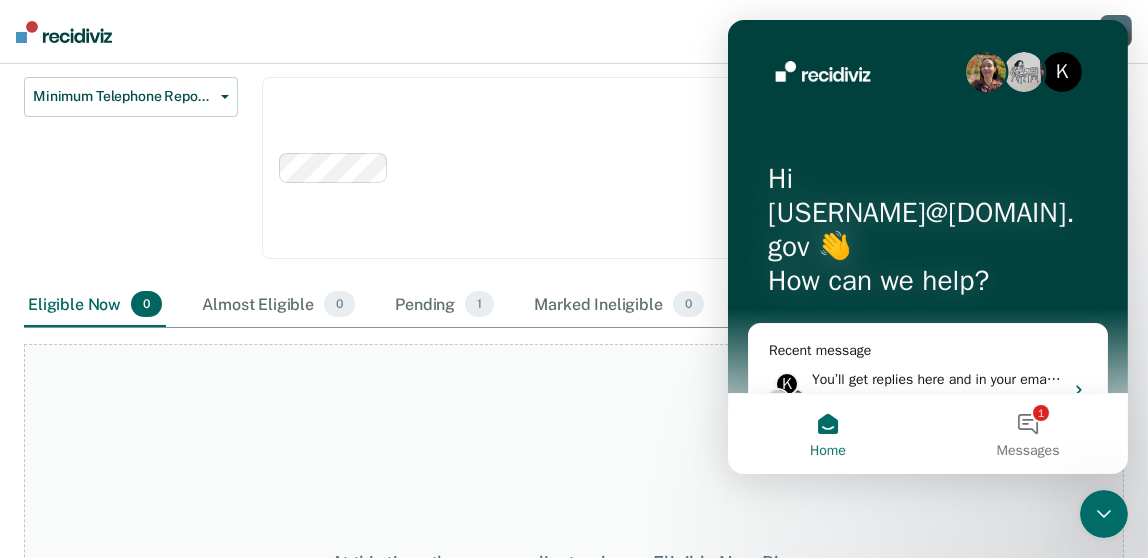 click on "Clear   agents D10 - WEST   D10 - CENTRAL   D10 - NORTHEAST   D10 - NORTHWEST" at bounding box center [607, 168] 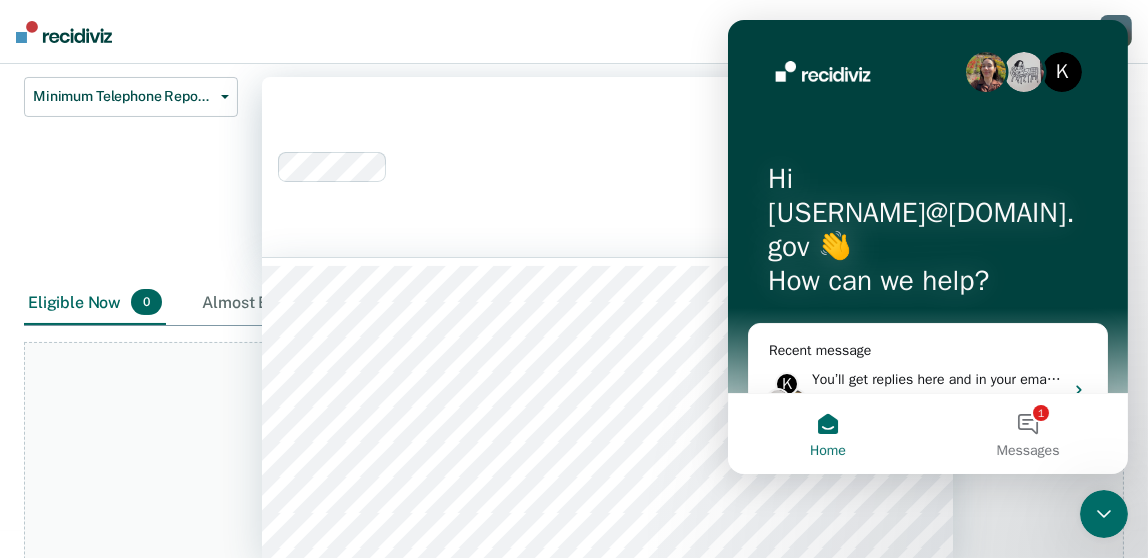 click on "At this time, there are no clients who are Eligible Now. Please navigate to one of the other tabs." at bounding box center [574, 570] 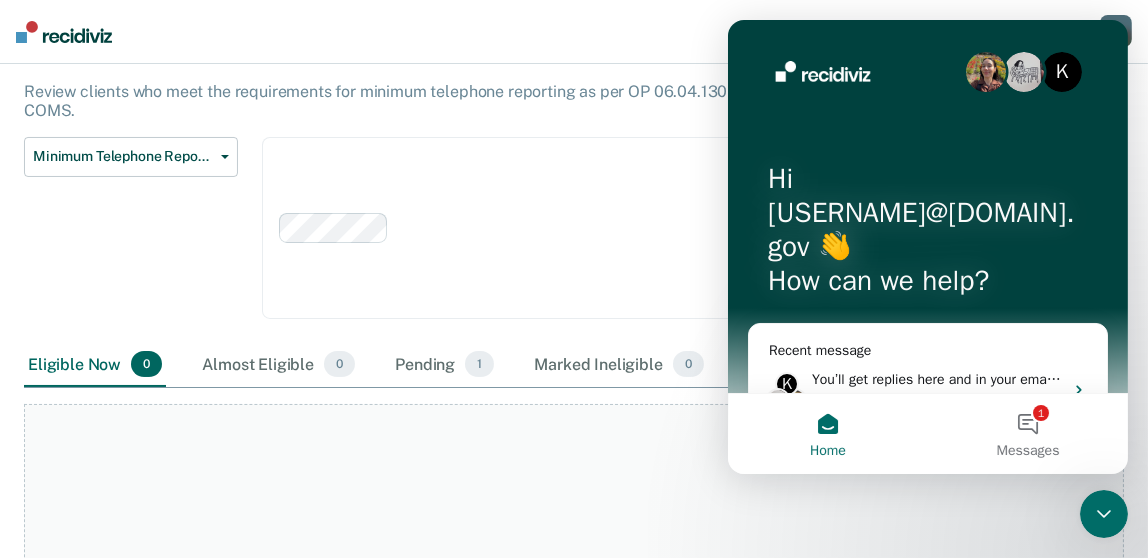scroll, scrollTop: 200, scrollLeft: 0, axis: vertical 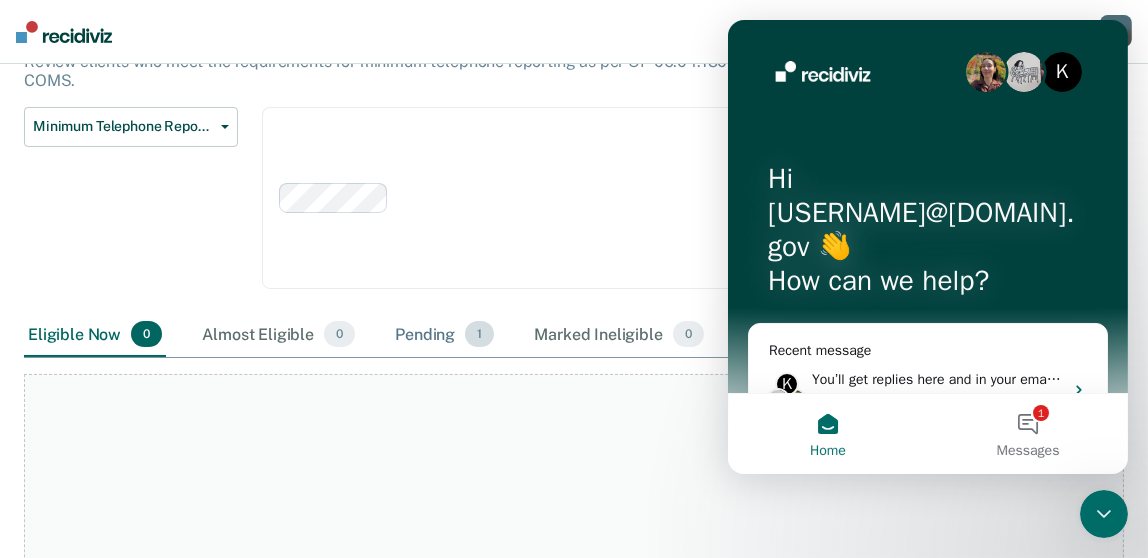 click on "Pending 1" at bounding box center [444, 335] 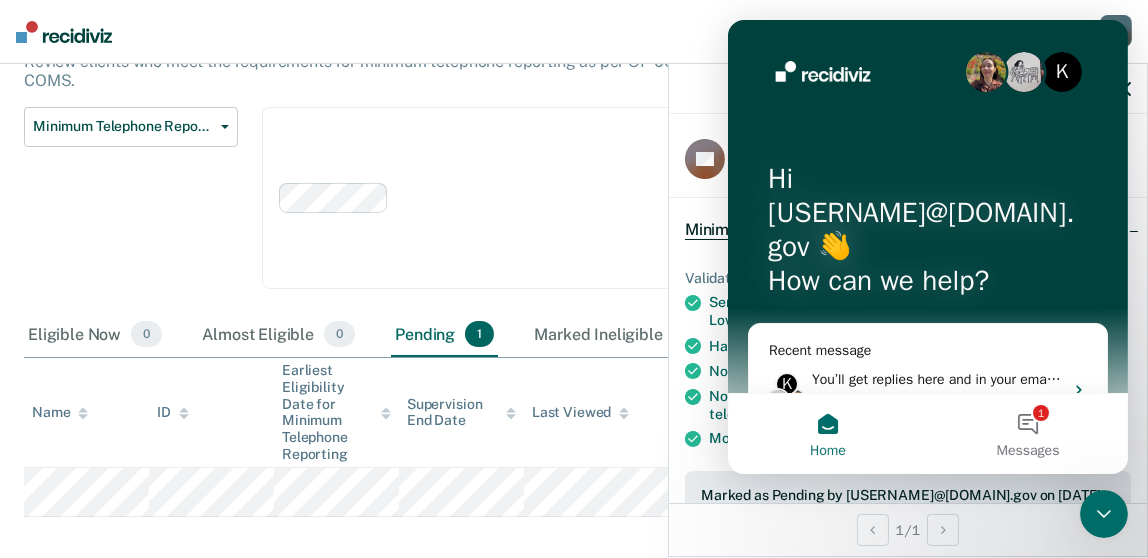 drag, startPoint x: 854, startPoint y: 35, endPoint x: 597, endPoint y: 15, distance: 257.77704 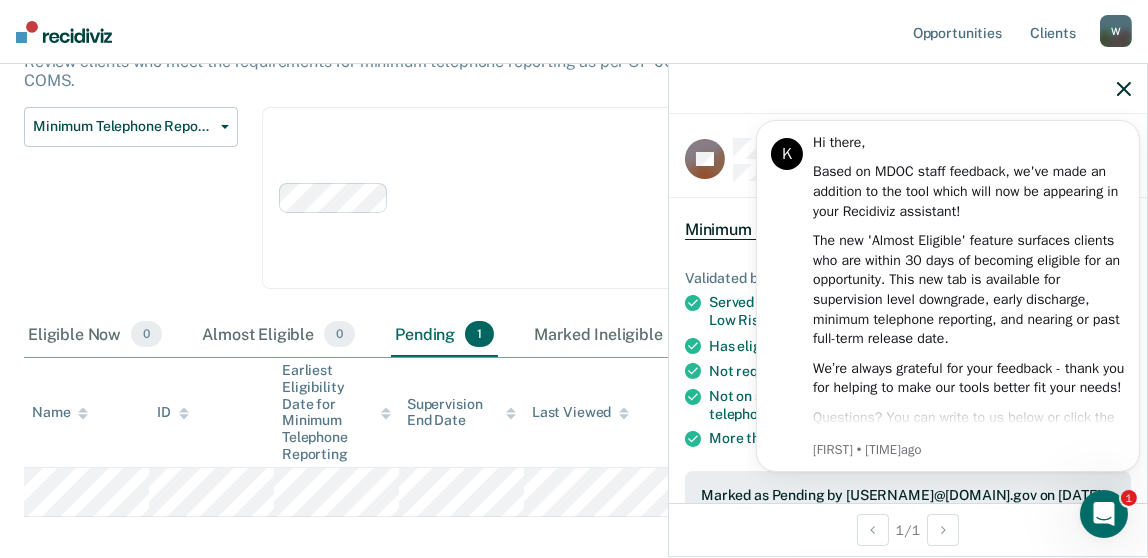 scroll, scrollTop: 0, scrollLeft: 0, axis: both 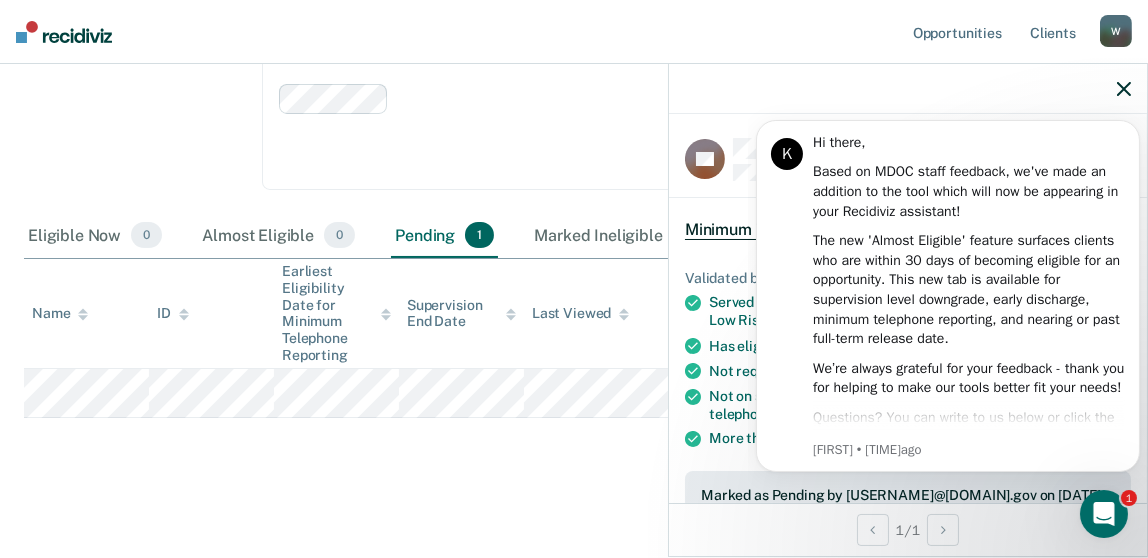 click 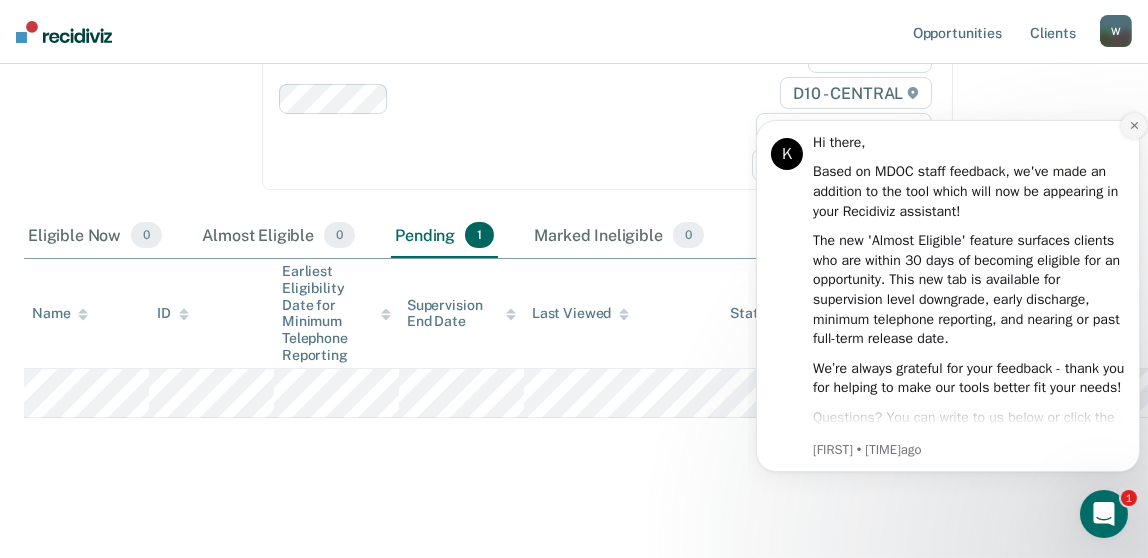 click 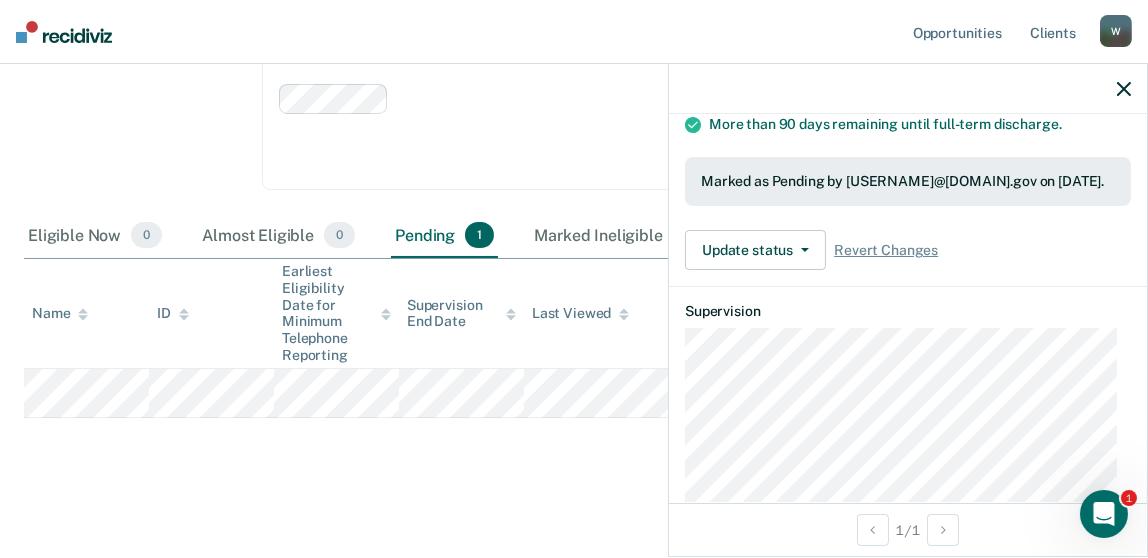 scroll, scrollTop: 132, scrollLeft: 0, axis: vertical 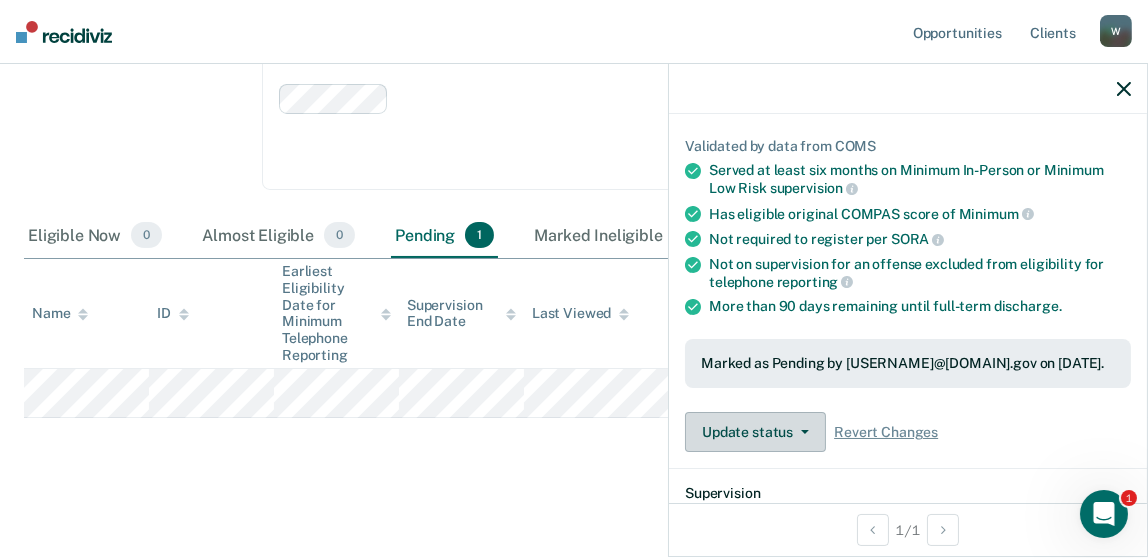 click on "Update status" at bounding box center [755, 432] 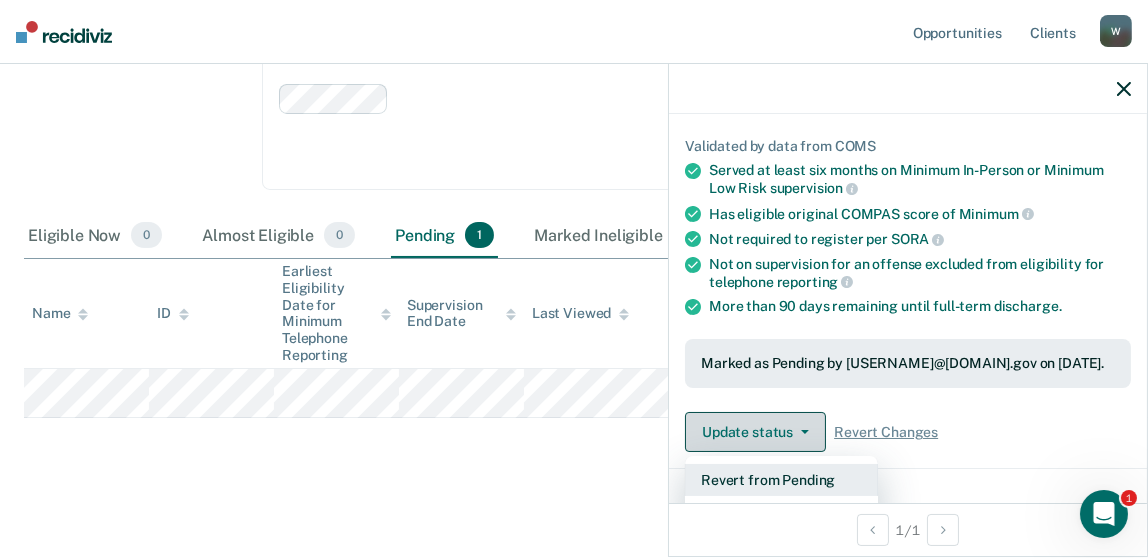 scroll, scrollTop: 135, scrollLeft: 0, axis: vertical 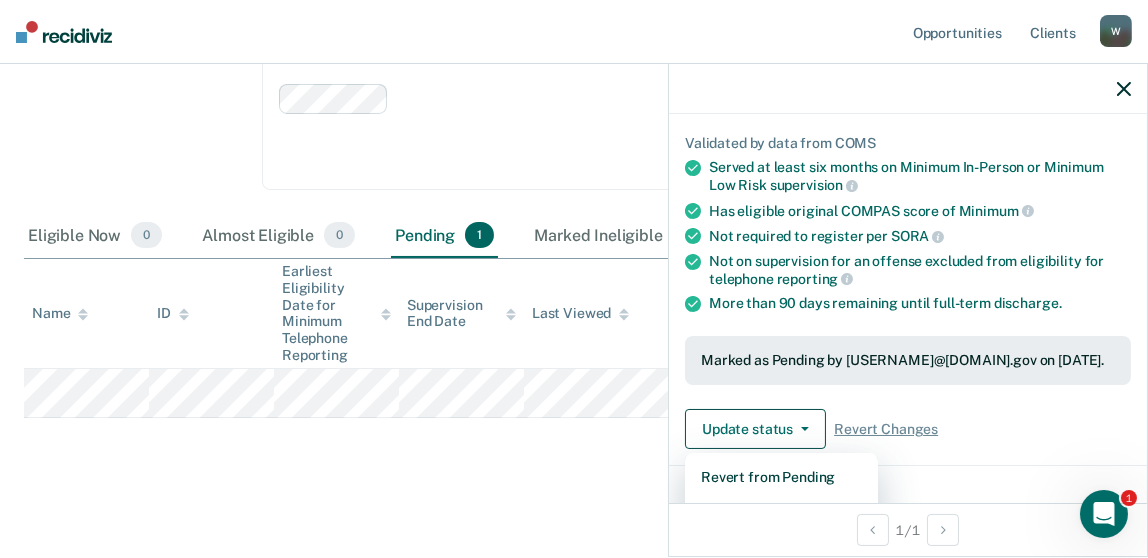 click on "Minimum Telephone Reporting   Minimum Telephone Reporting is a level of supervision that uses an interactive voice recognition system, rather than requiring regular face-to-face contacts. Review clients who meet the requirements for minimum telephone reporting as per OP 06.04.130K and transfer them to telephone reporting in COMS. Minimum Telephone Reporting Classification Review Early Discharge Minimum Telephone Reporting Overdue for Discharge Supervision Level Mismatch Clear   agents D10 - WEST   D10 - CENTRAL   D10 - NORTHEAST   D10 - NORTHWEST   Eligible Now 0 Almost Eligible 0 Pending 1 Marked Ineligible 0
To pick up a draggable item, press the space bar.
While dragging, use the arrow keys to move the item.
Press space again to drop the item in its new position, or press escape to cancel.
Name ID Earliest Eligibility Date for Minimum Telephone Reporting Supervision End Date Last Viewed Status Pending for Assigned to" at bounding box center [574, 181] 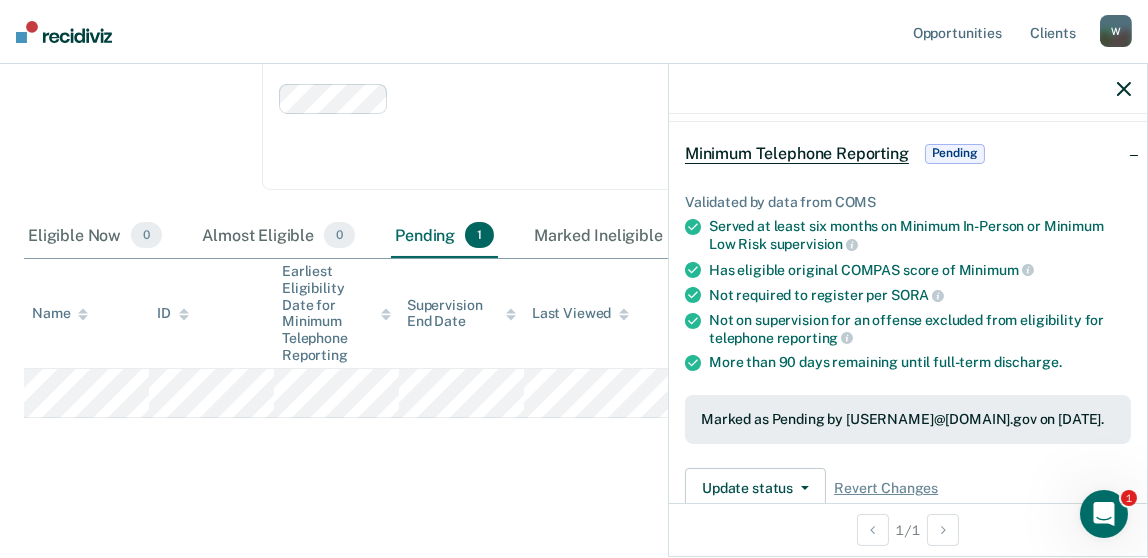 scroll, scrollTop: 0, scrollLeft: 0, axis: both 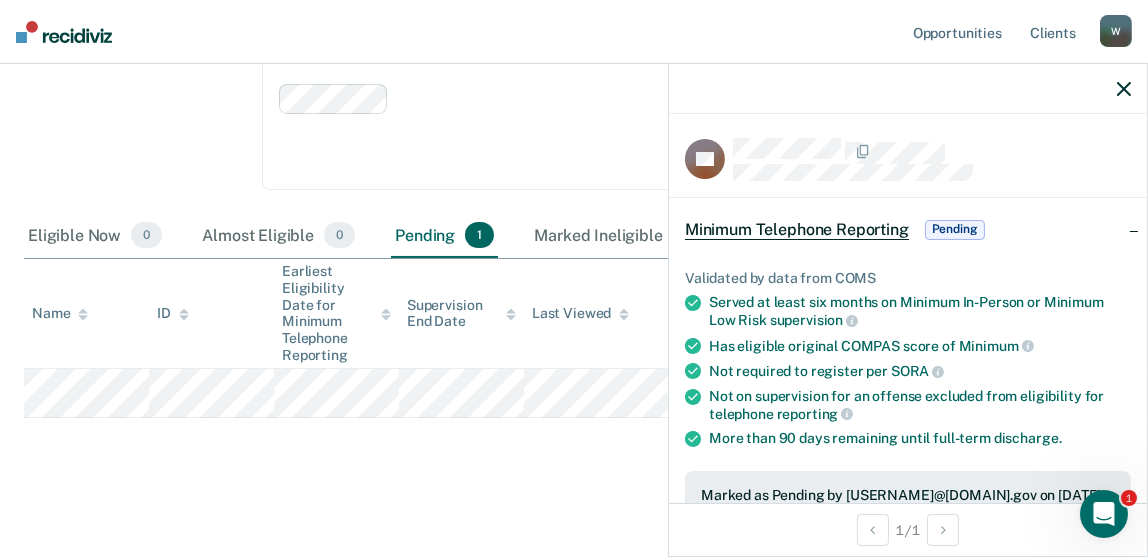 click on "Minimum Telephone Reporting" at bounding box center (797, 230) 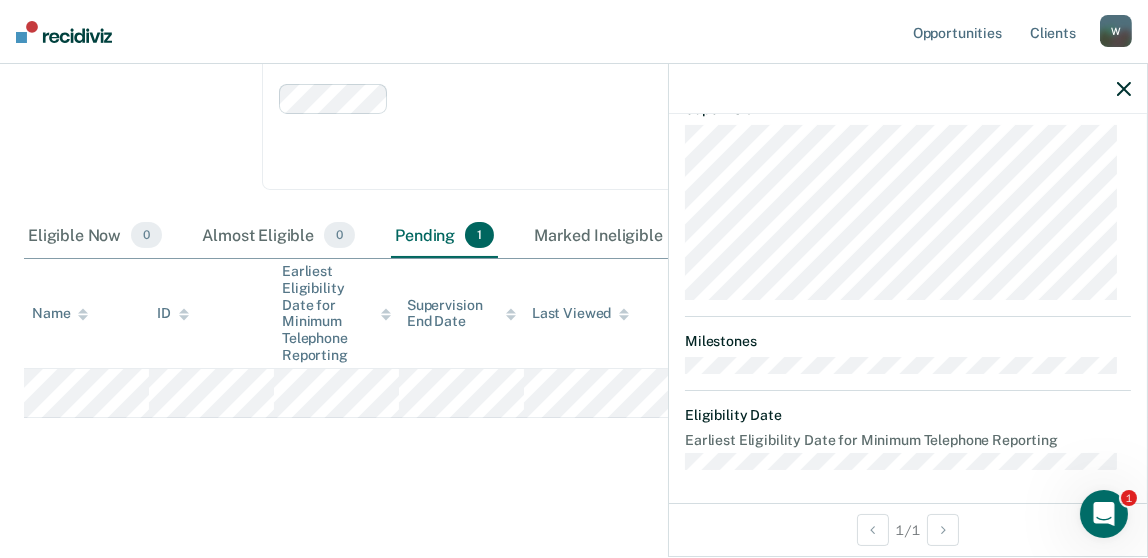 scroll, scrollTop: 0, scrollLeft: 0, axis: both 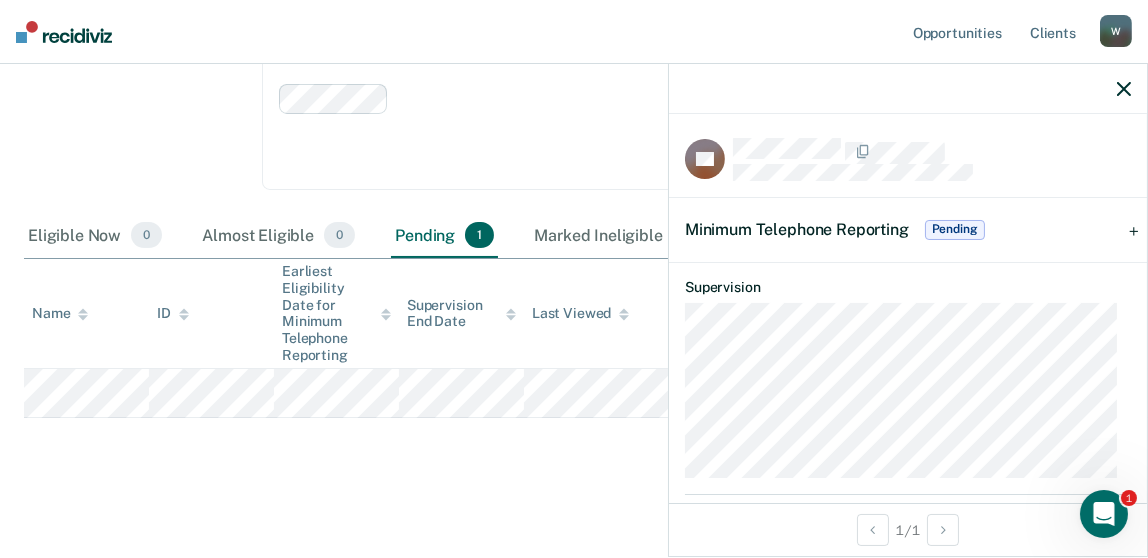 click on "Pending" at bounding box center (955, 230) 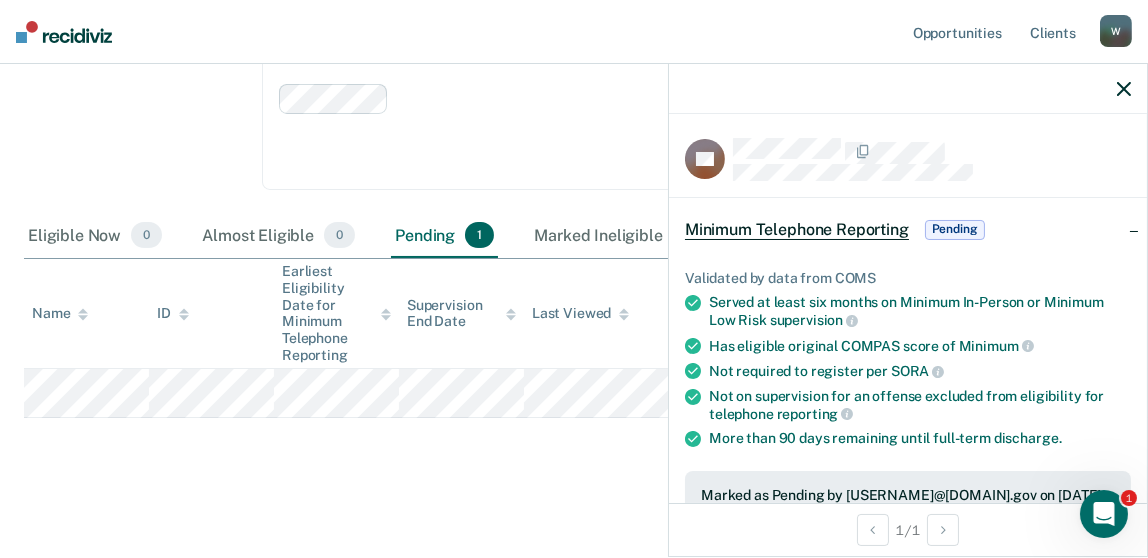 scroll, scrollTop: 531, scrollLeft: 0, axis: vertical 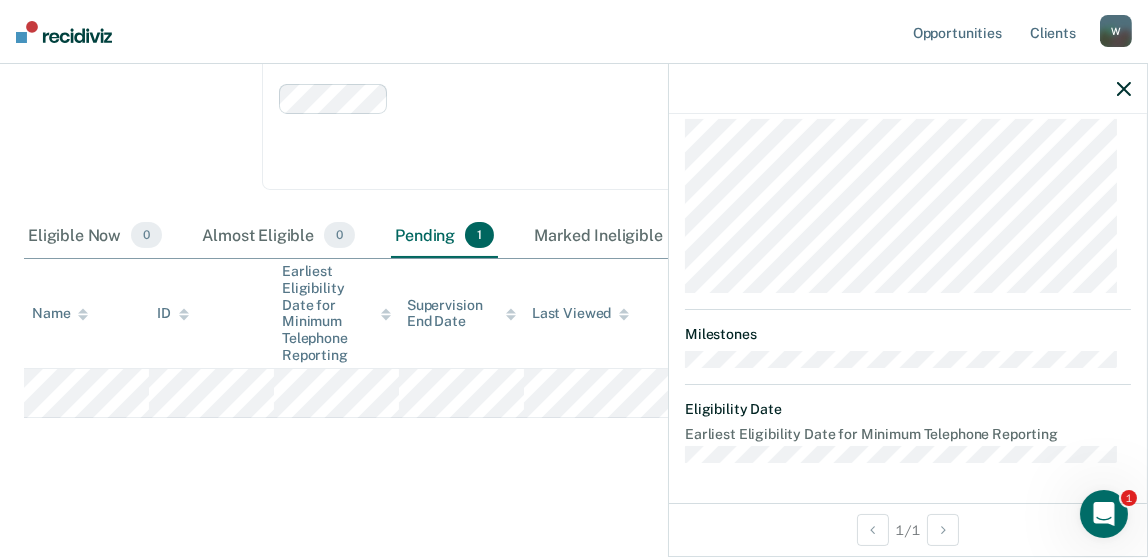 click 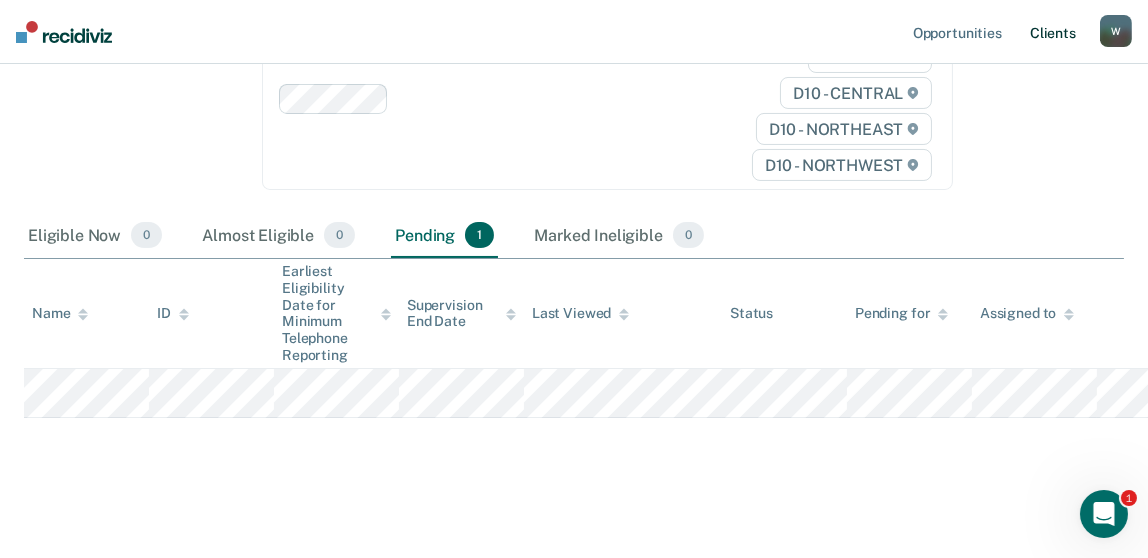click on "Client s" at bounding box center (1053, 32) 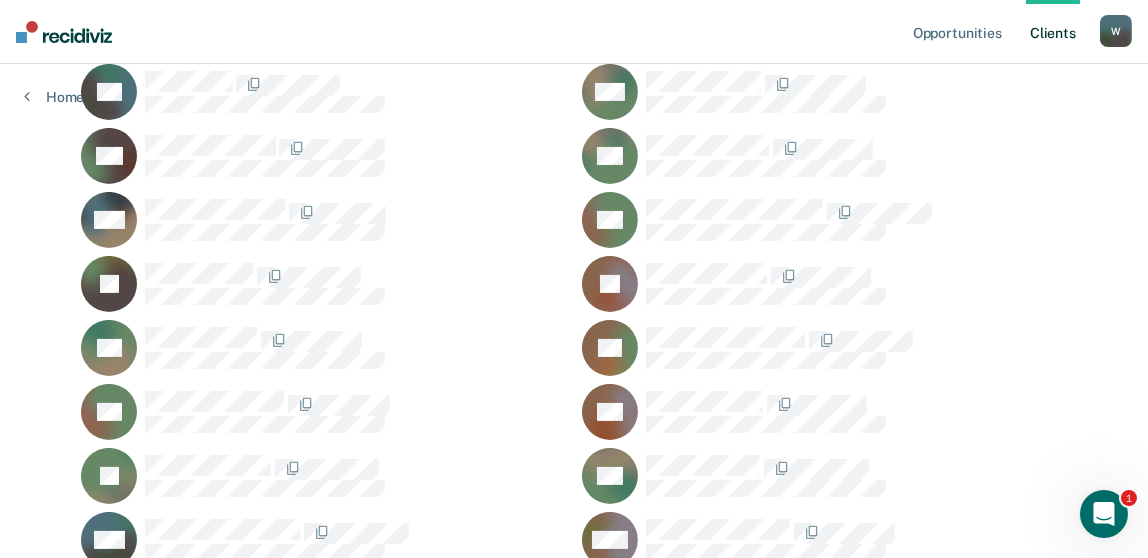 scroll, scrollTop: 997, scrollLeft: 0, axis: vertical 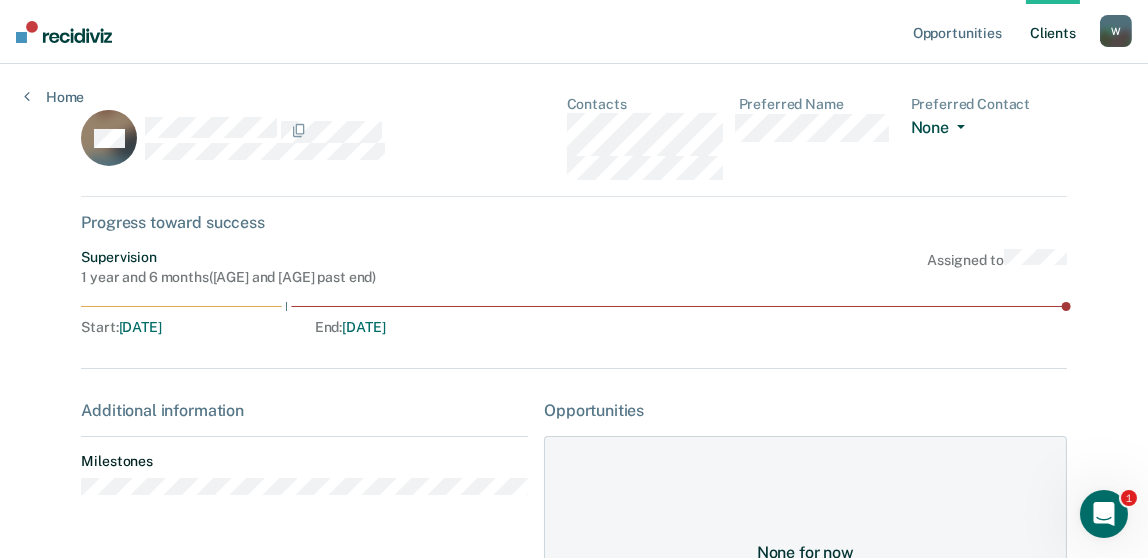 click on "None" at bounding box center (942, 129) 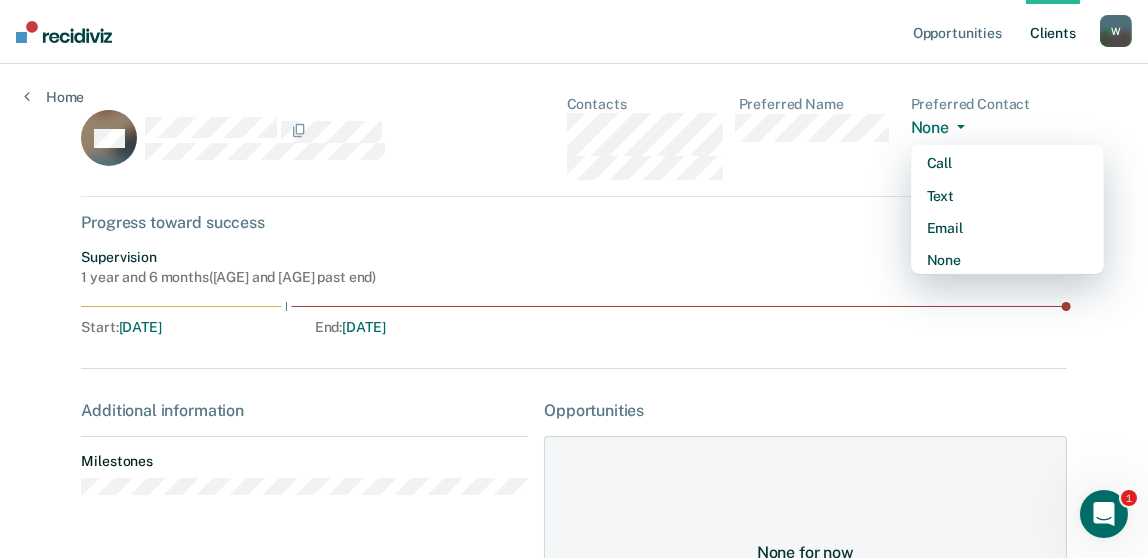 click on "Supervision [AGE] and [AGE] past end Assigned to" at bounding box center [573, 268] 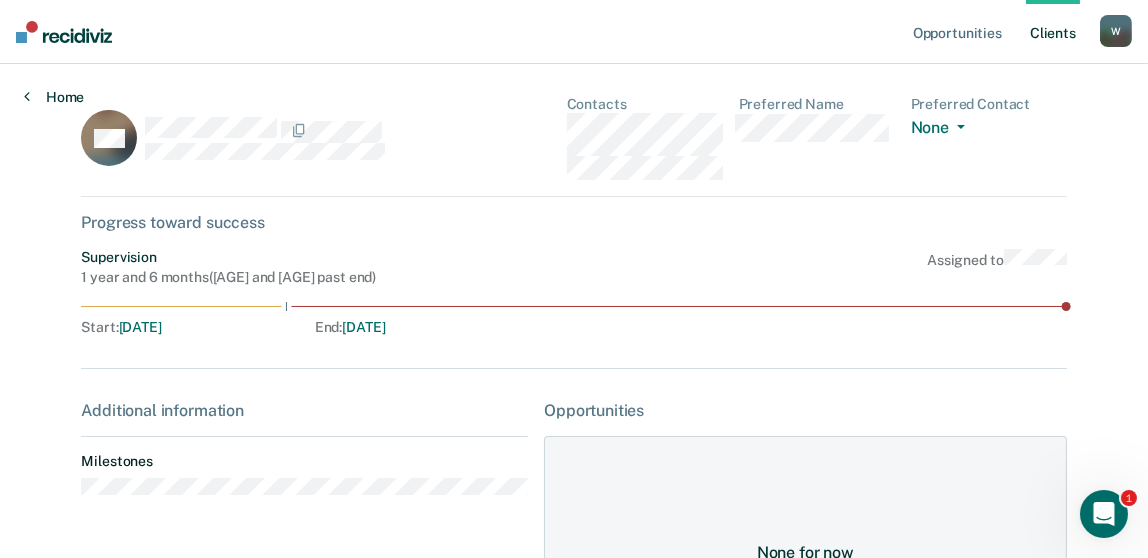 click on "Home" at bounding box center [54, 97] 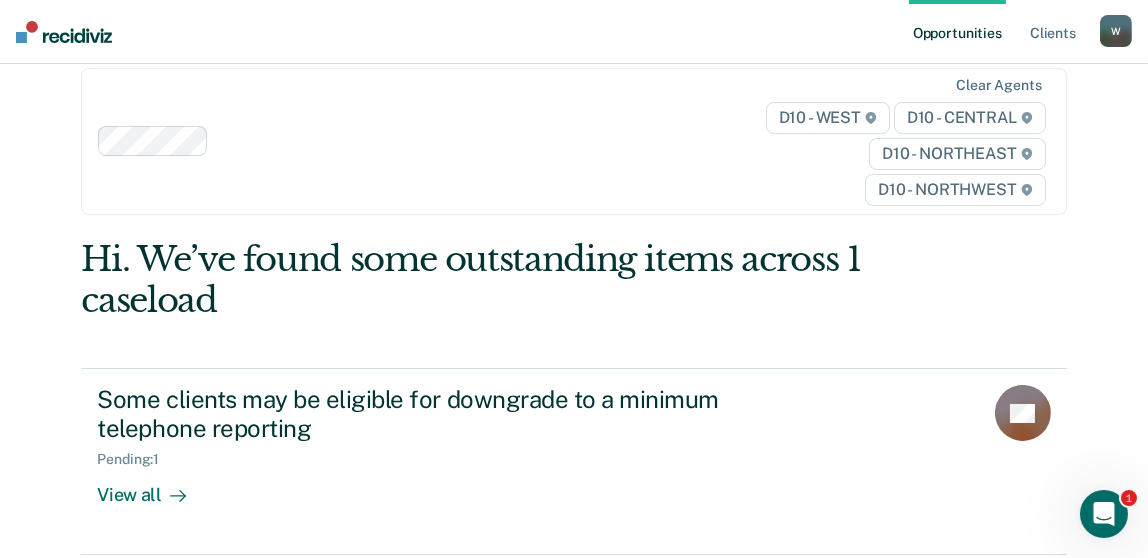 scroll, scrollTop: 0, scrollLeft: 0, axis: both 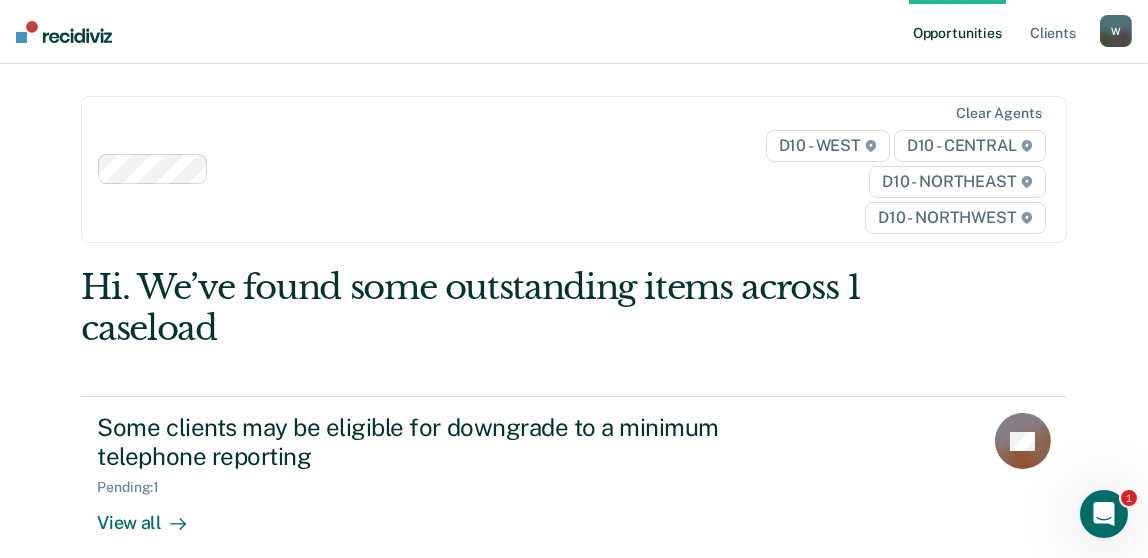 click on "Opportunities" at bounding box center [957, 32] 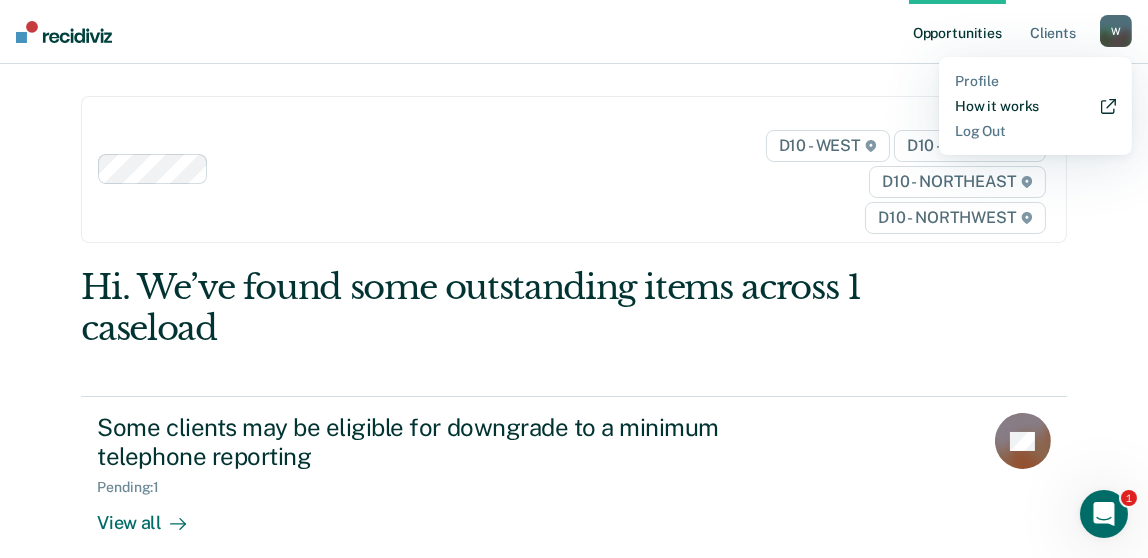 click on "How it works" at bounding box center [1035, 106] 